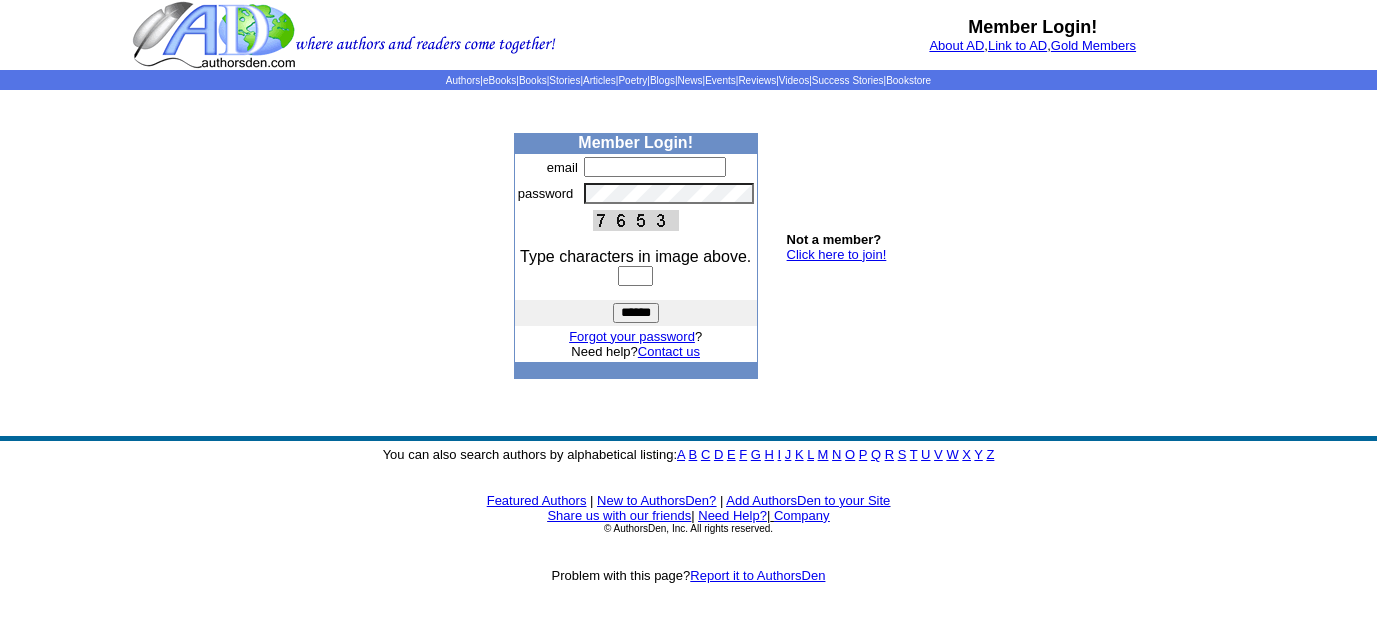 scroll, scrollTop: 0, scrollLeft: 0, axis: both 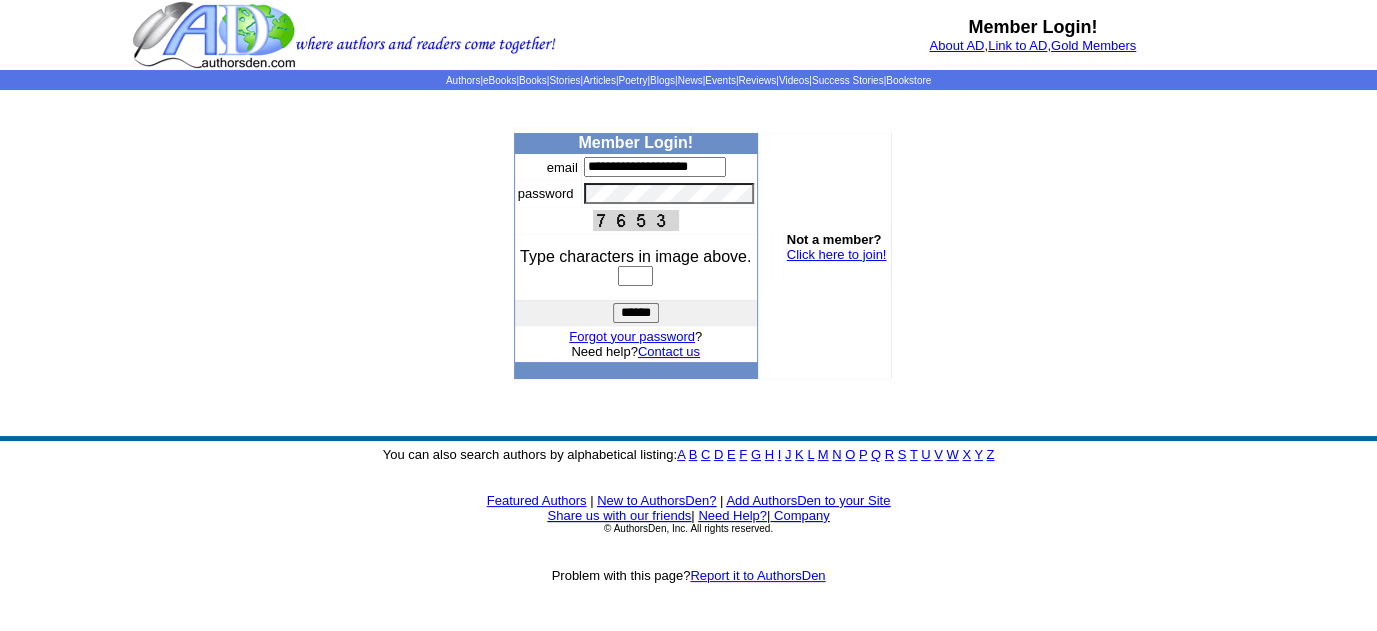 type on "**********" 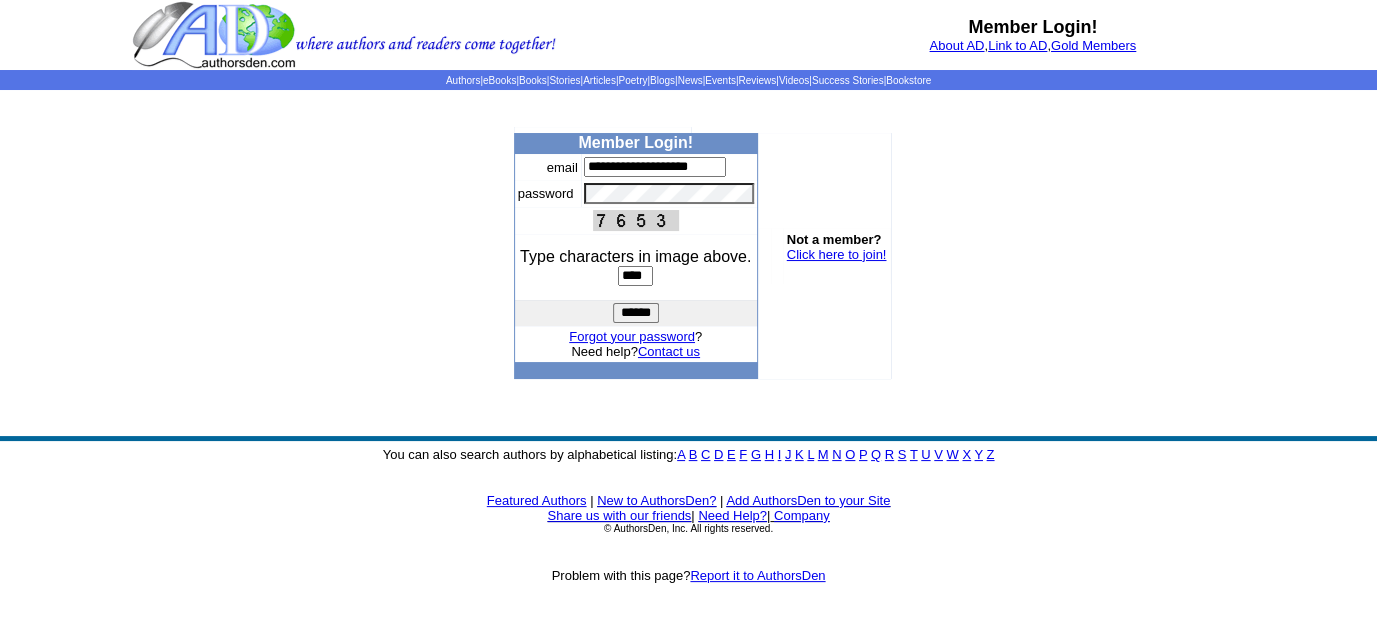 type on "****" 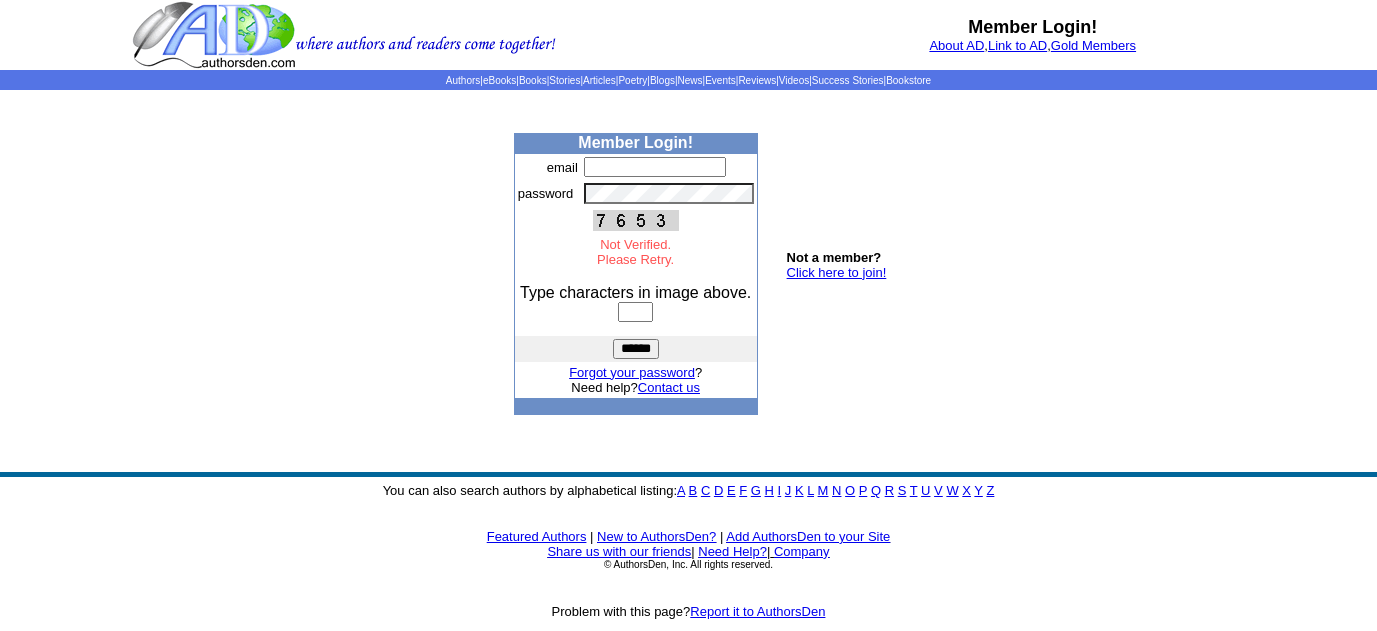 scroll, scrollTop: 0, scrollLeft: 0, axis: both 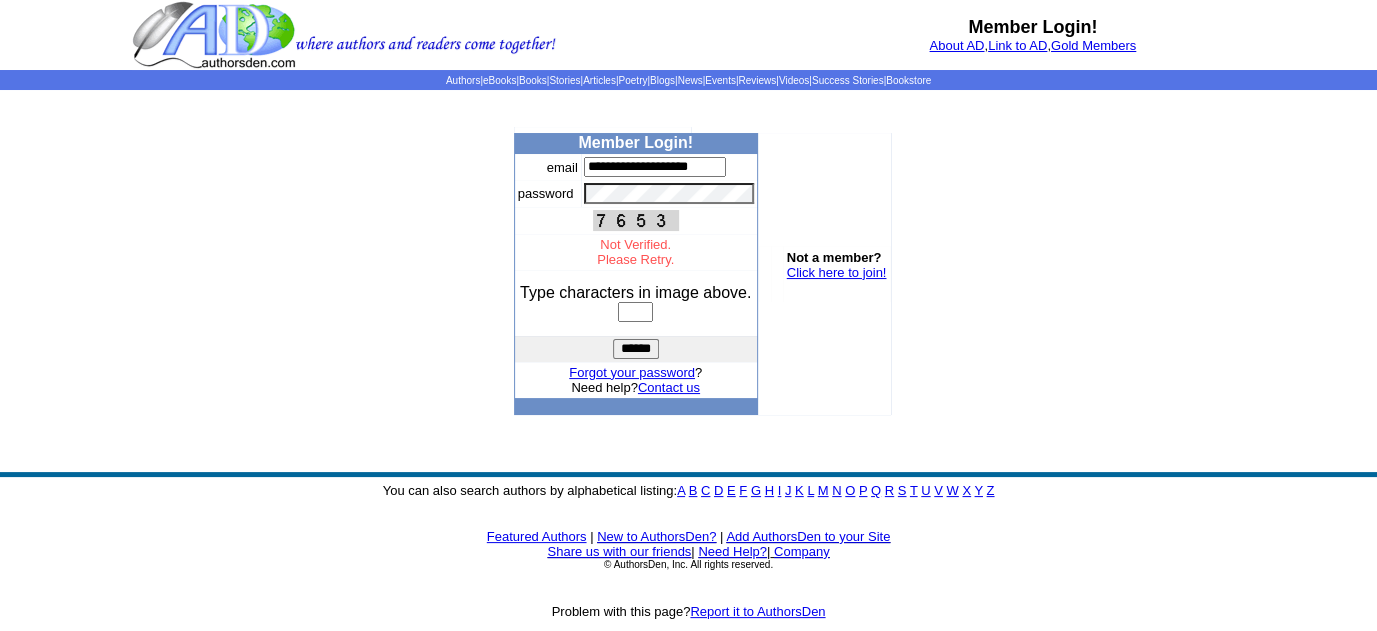 type on "**********" 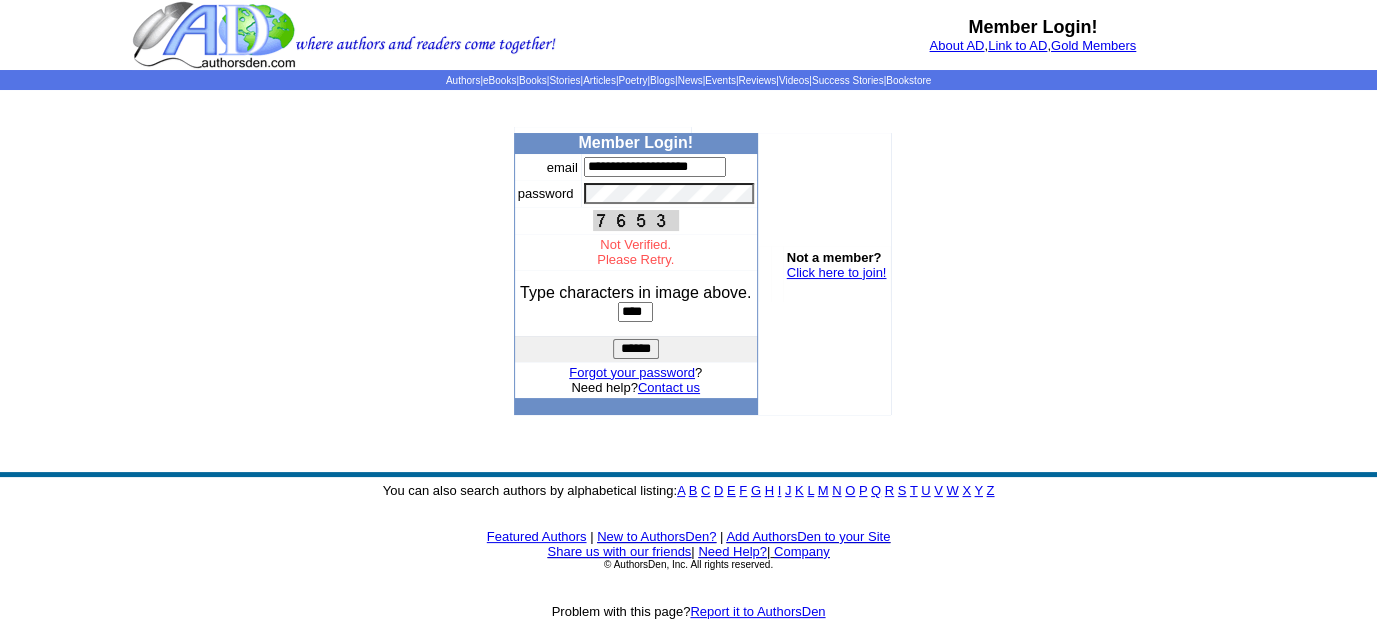 type on "****" 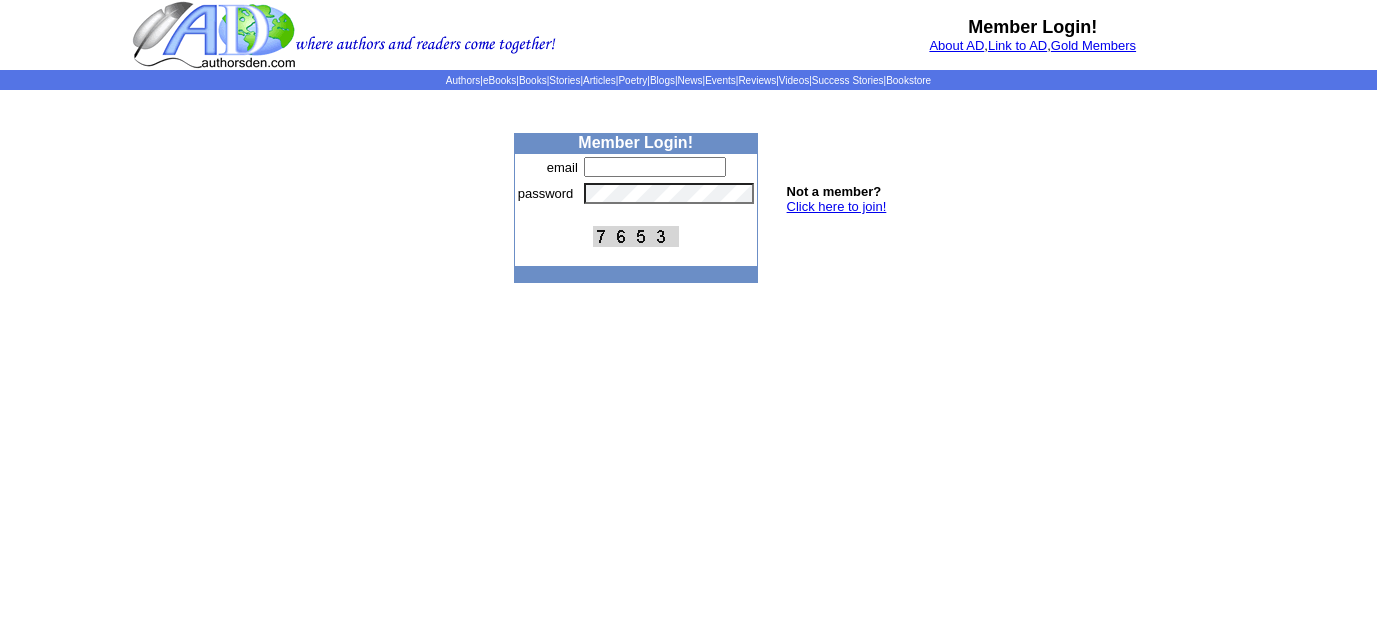 scroll, scrollTop: 0, scrollLeft: 0, axis: both 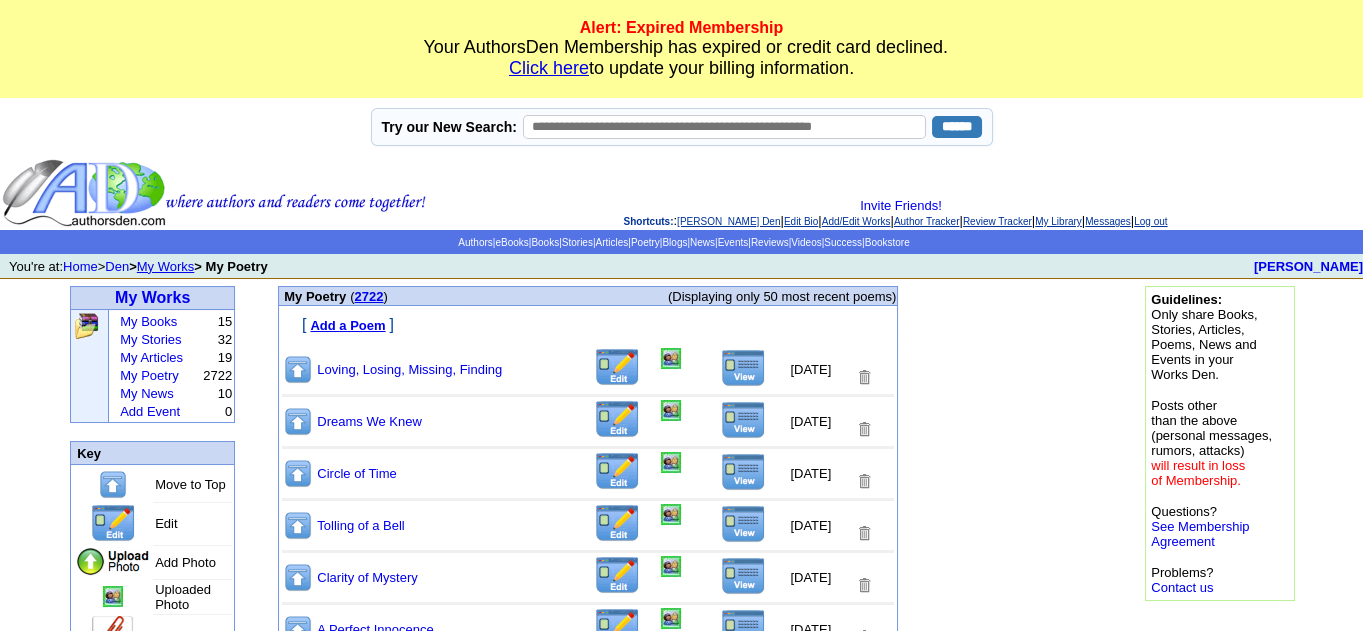 click on "Add a Poem" at bounding box center (347, 325) 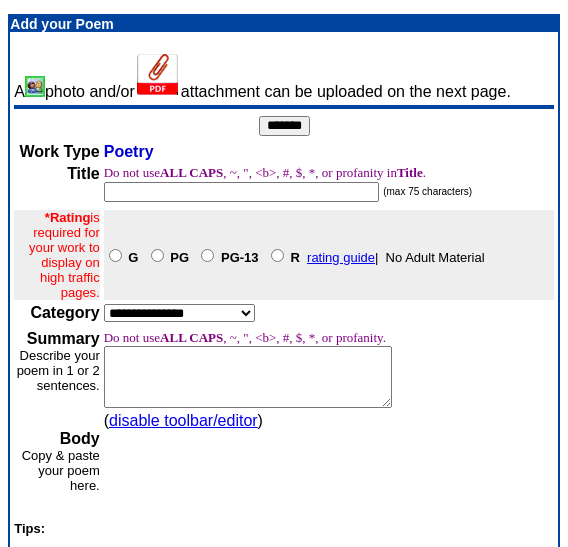 scroll, scrollTop: 0, scrollLeft: 0, axis: both 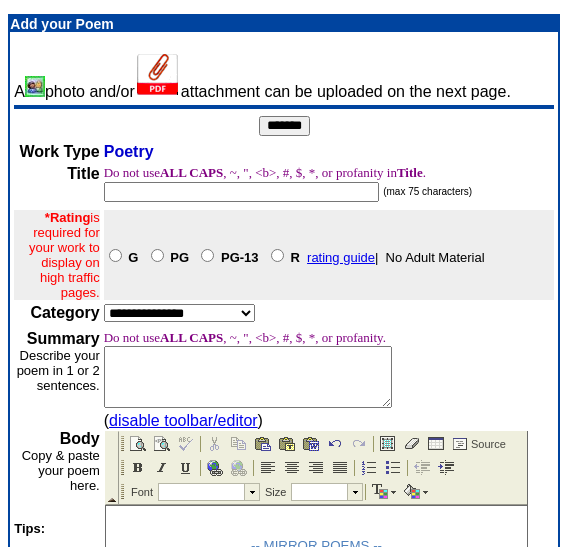 click at bounding box center (241, 192) 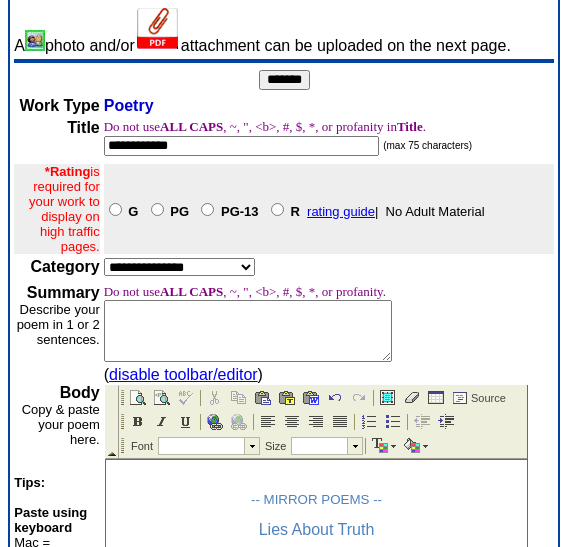 scroll, scrollTop: 49, scrollLeft: 0, axis: vertical 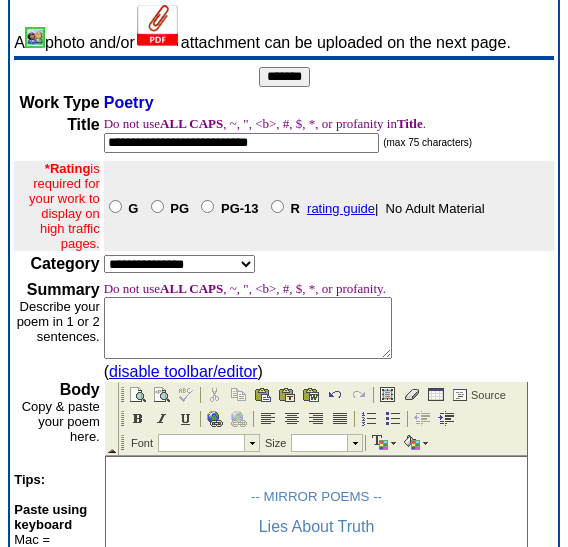 click on "**********" at bounding box center (241, 143) 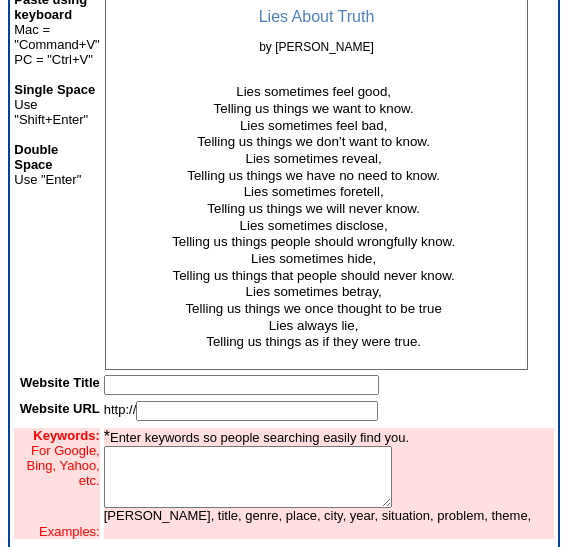 scroll, scrollTop: 632, scrollLeft: 0, axis: vertical 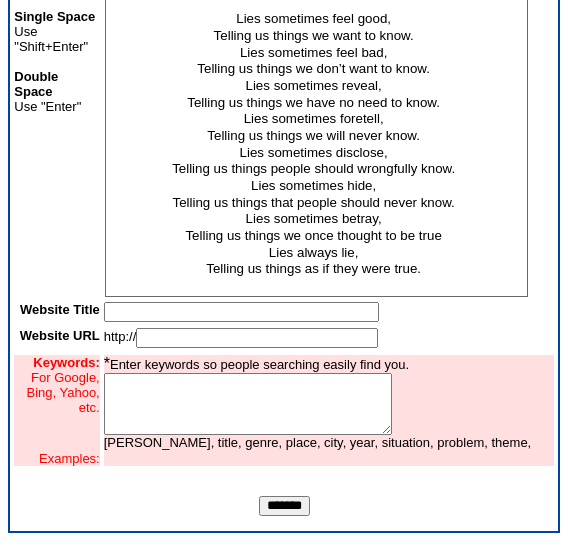 click at bounding box center [248, 404] 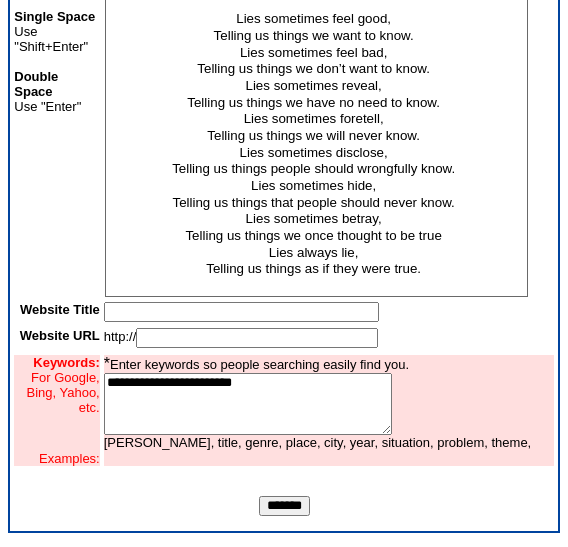 type on "**********" 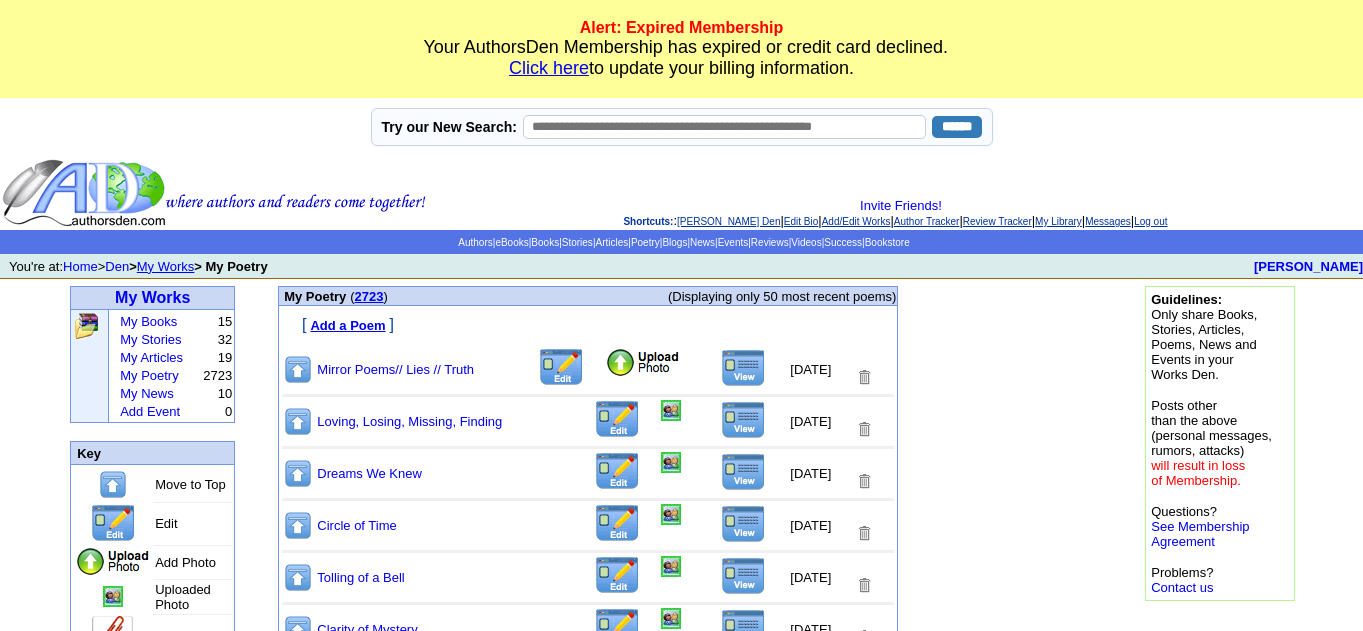 scroll, scrollTop: 0, scrollLeft: 0, axis: both 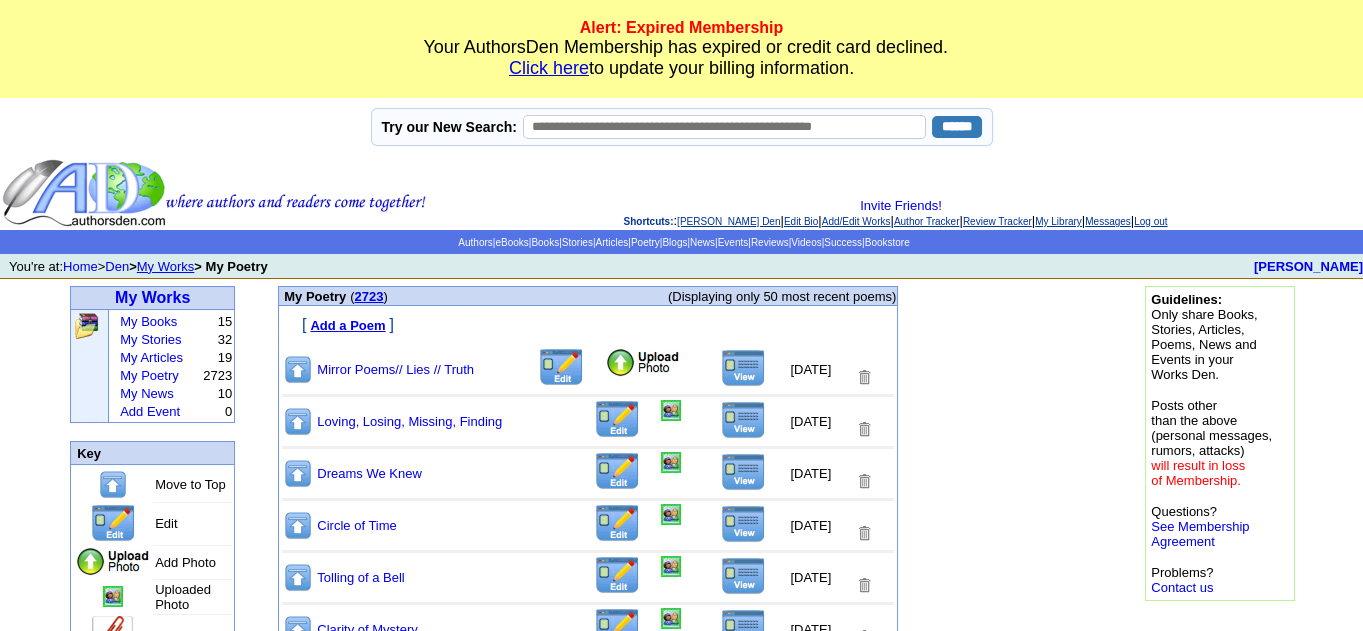 click at bounding box center (643, 363) 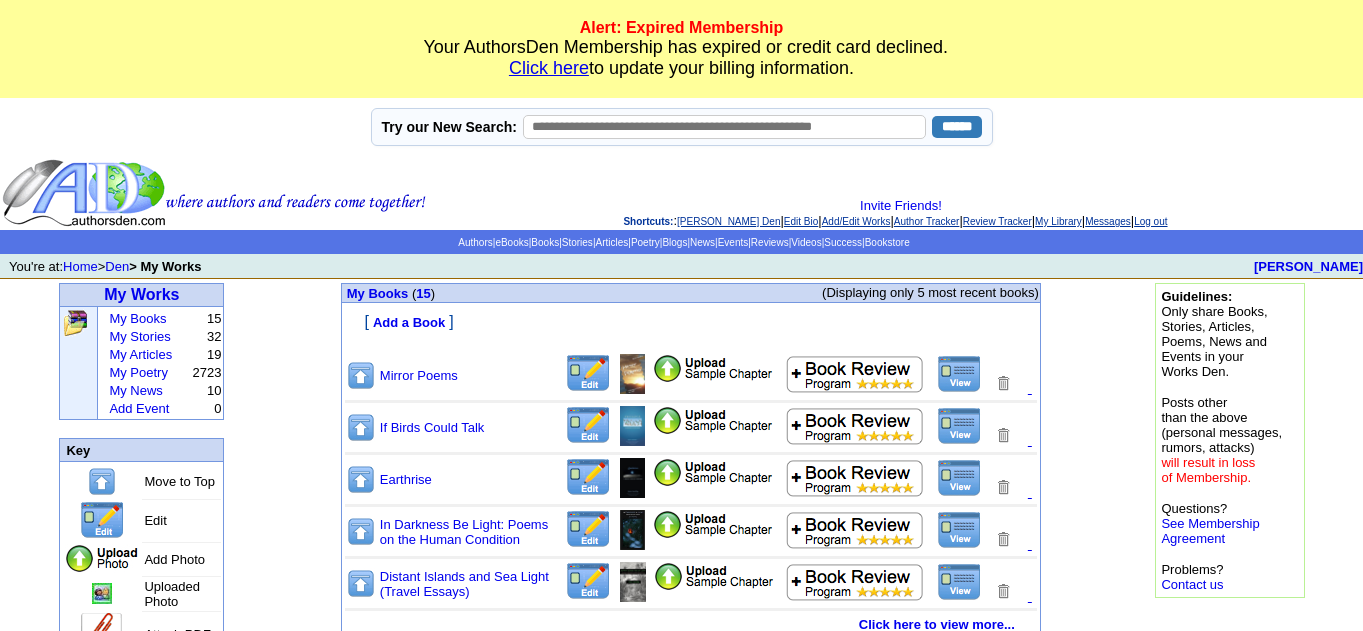 scroll, scrollTop: 0, scrollLeft: 0, axis: both 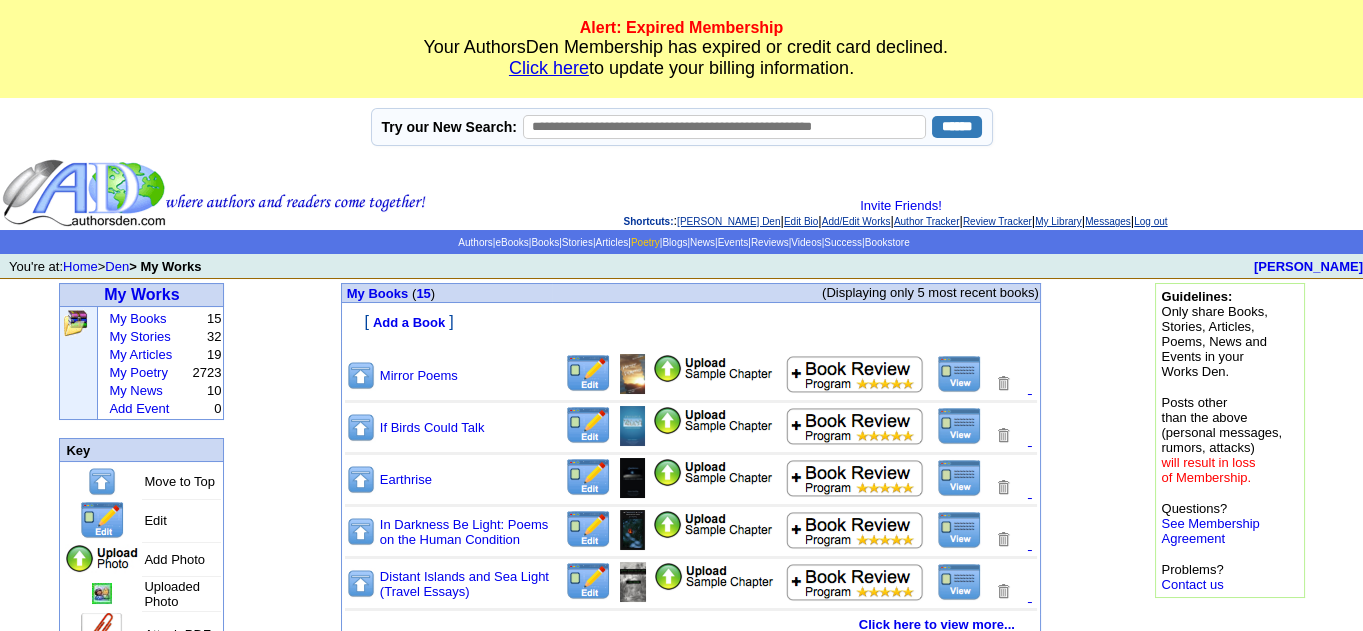 click on "Poetry" 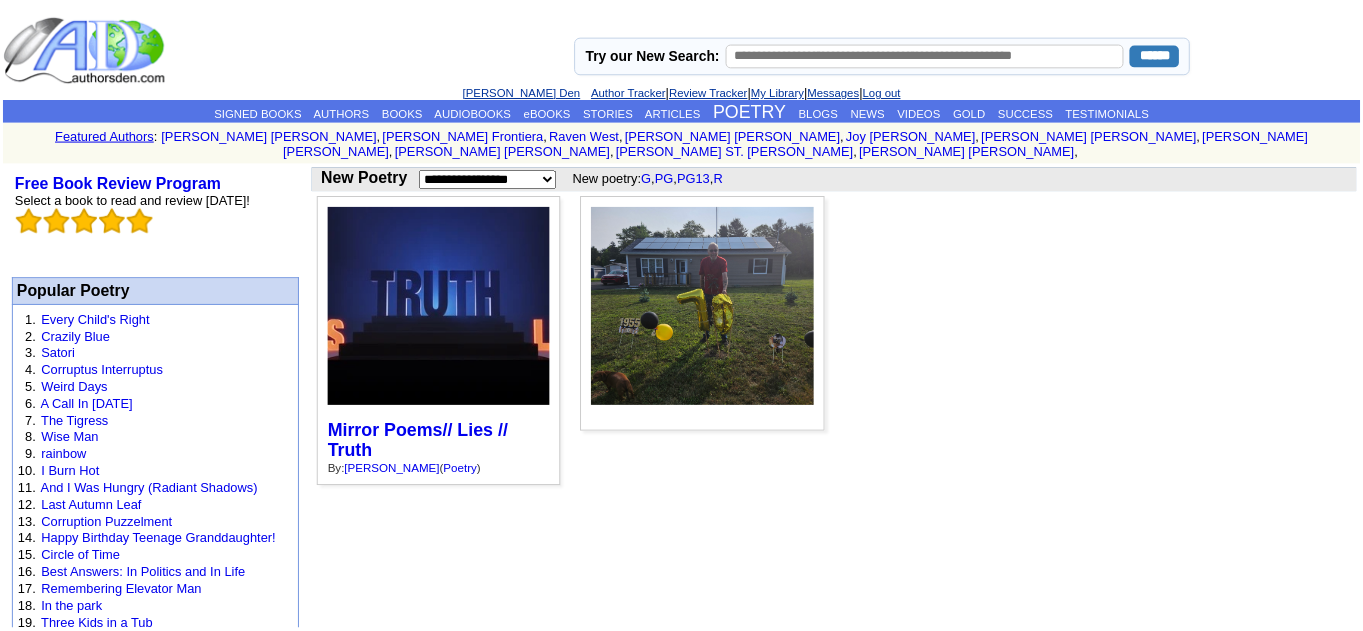 scroll, scrollTop: 0, scrollLeft: 0, axis: both 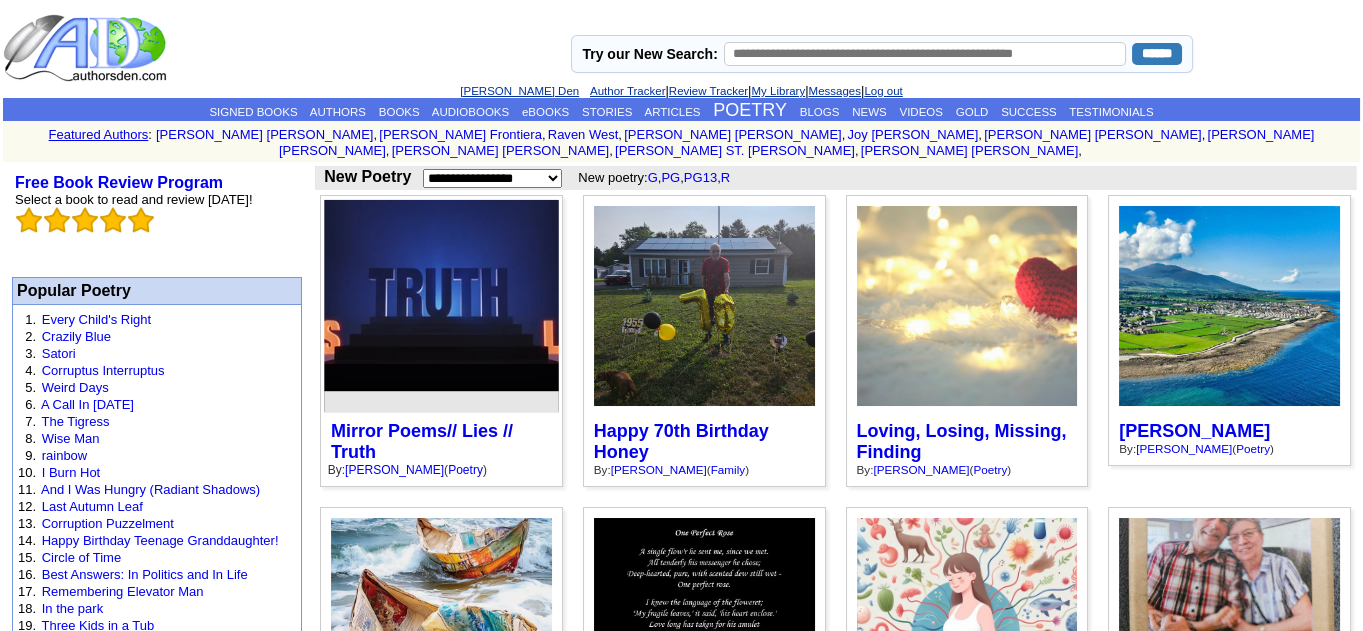 click at bounding box center (441, 306) 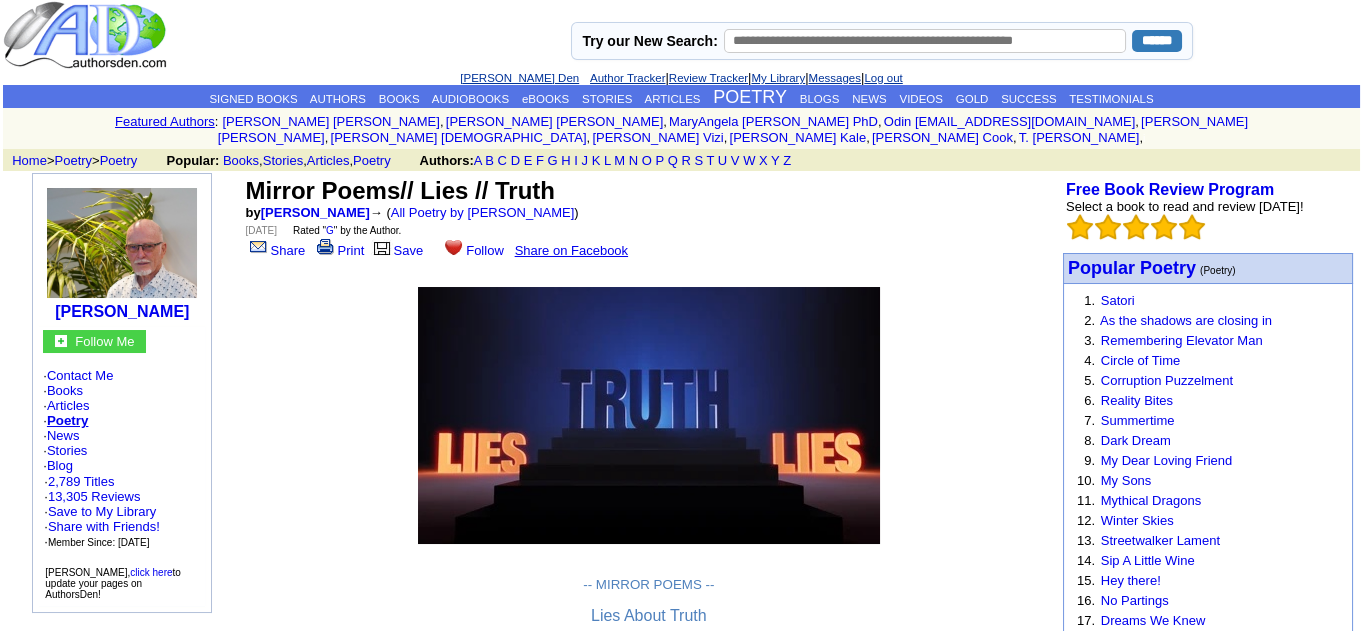 scroll, scrollTop: 0, scrollLeft: 0, axis: both 